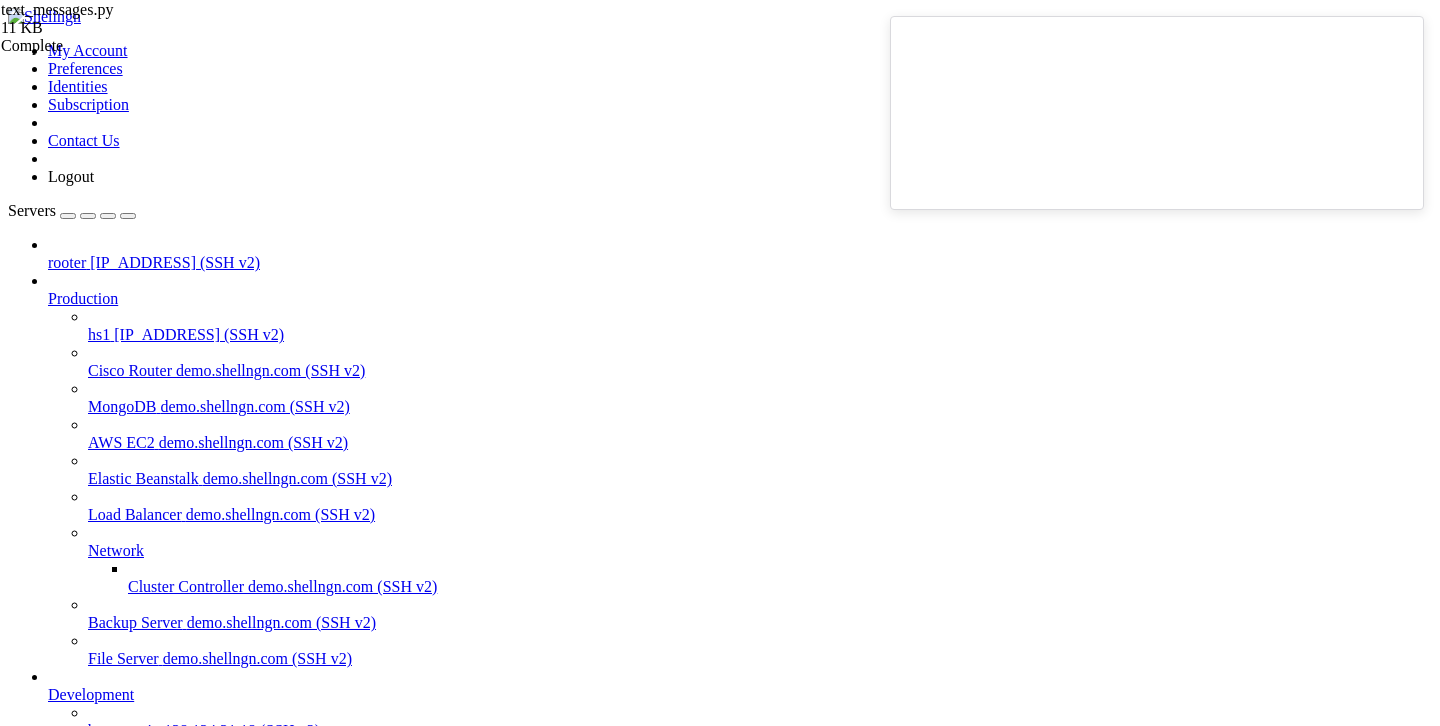 scroll, scrollTop: 0, scrollLeft: 0, axis: both 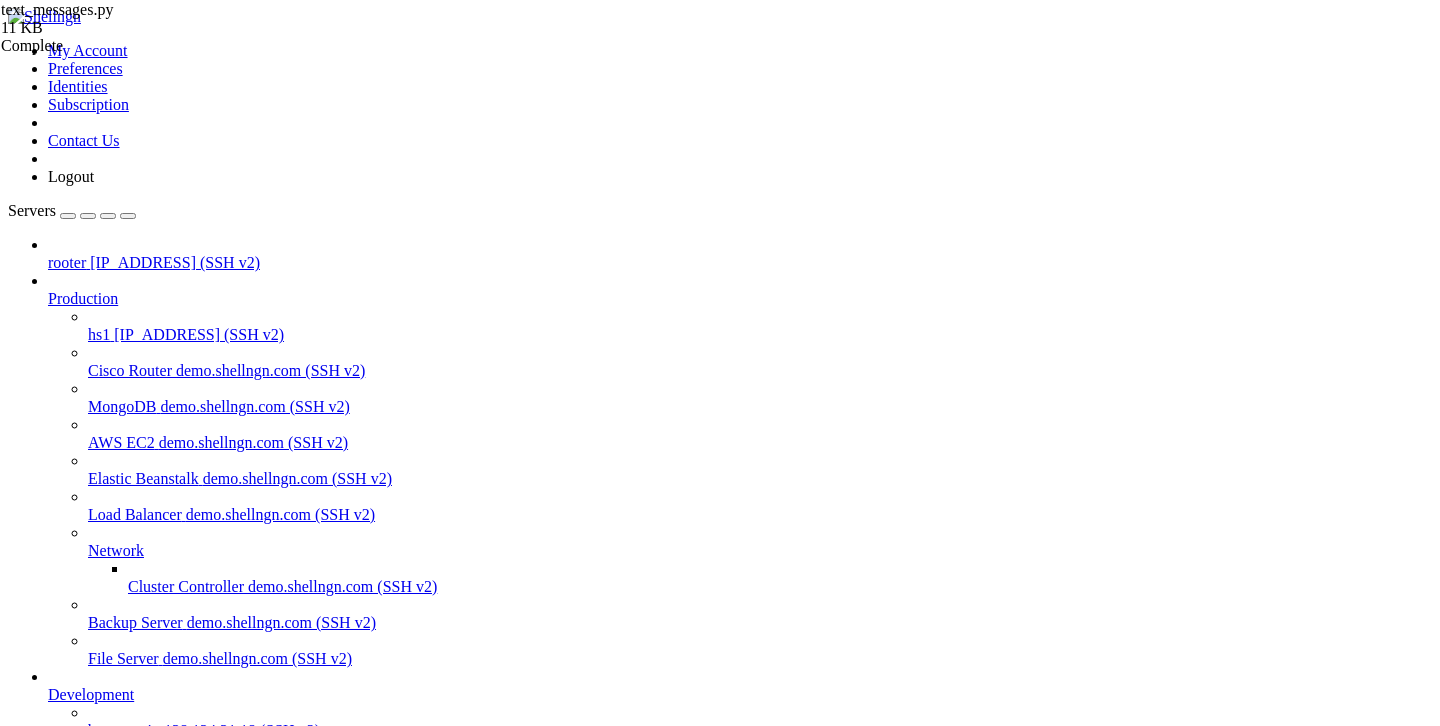 click on "Reconnect" at bounding box center (720, 1283) 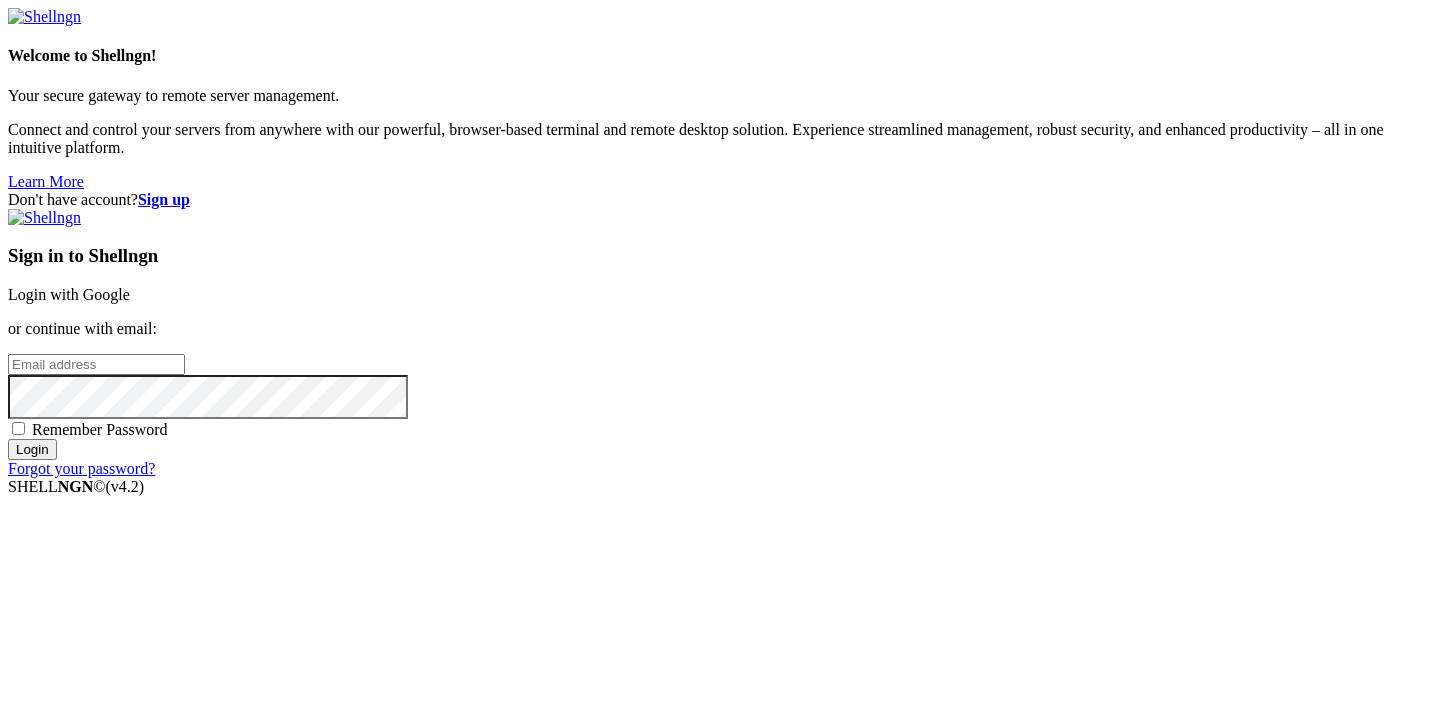 click on "Sign in to Shellngn
Login with Google
or continue with email:
Remember Password
Login
Forgot your password?" at bounding box center (720, 343) 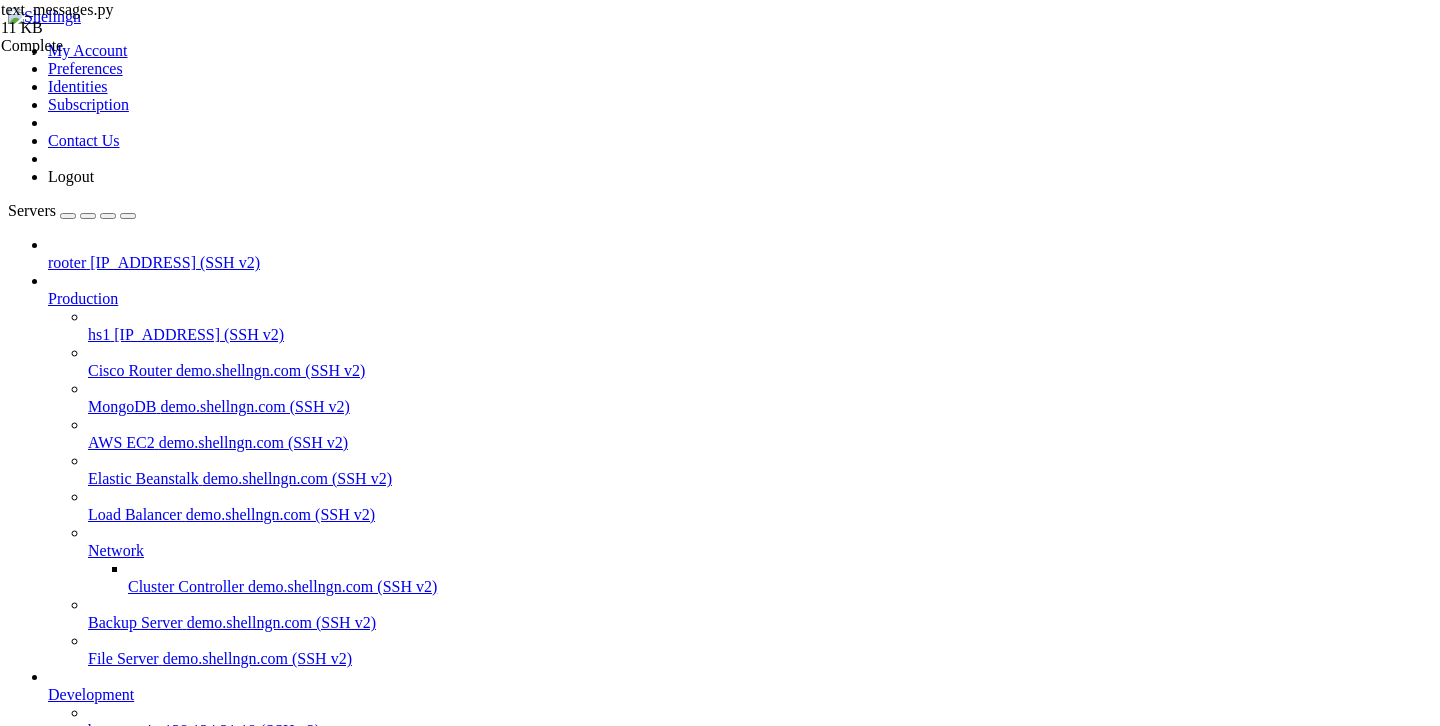 scroll, scrollTop: 0, scrollLeft: 0, axis: both 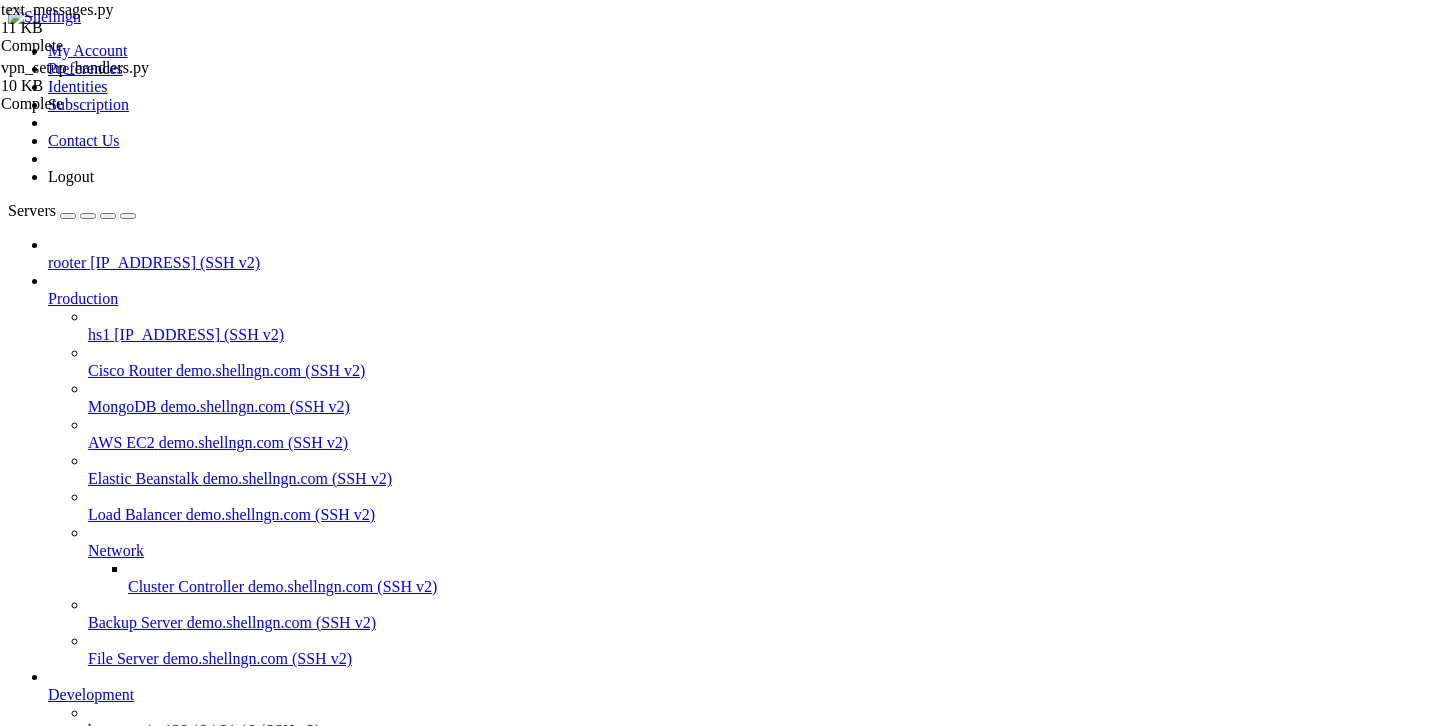 click on "  .." at bounding box center [18, 1293] 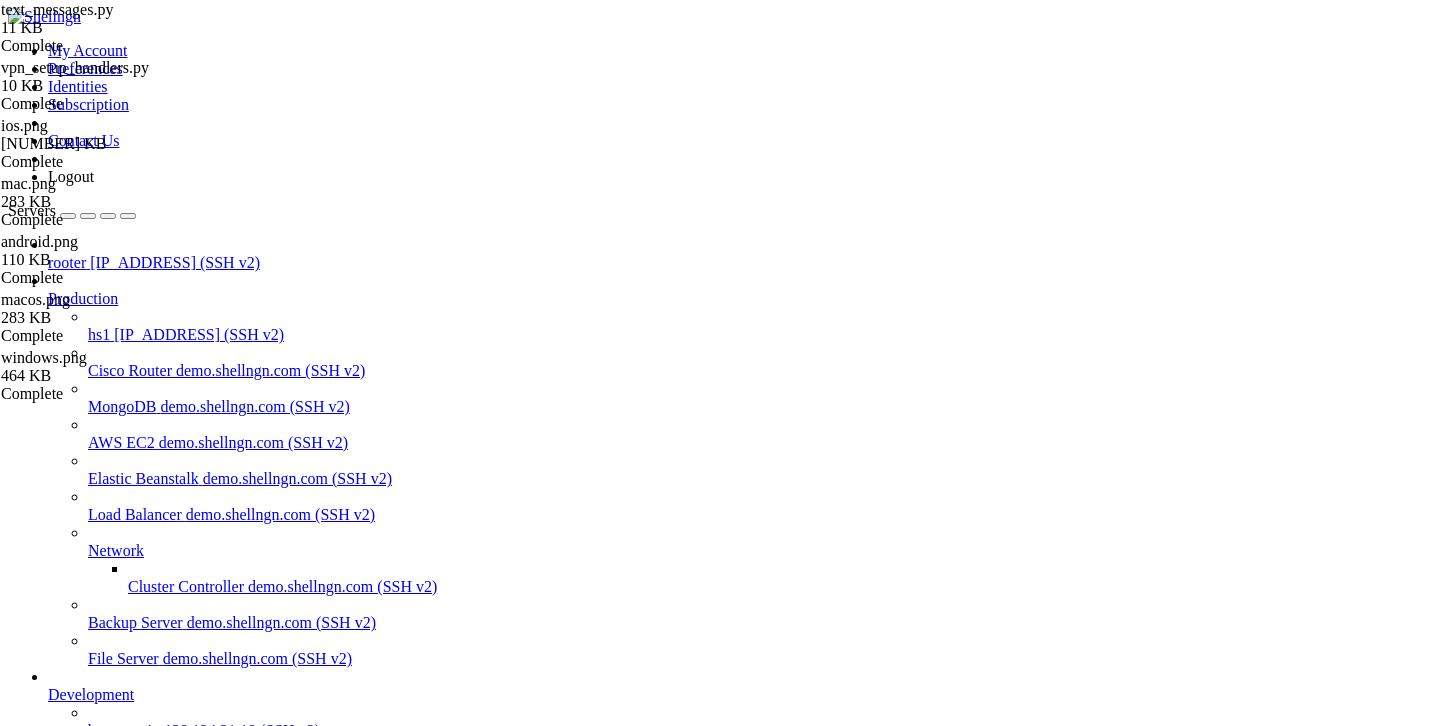 click on "batya-main
" at bounding box center [740, 844] 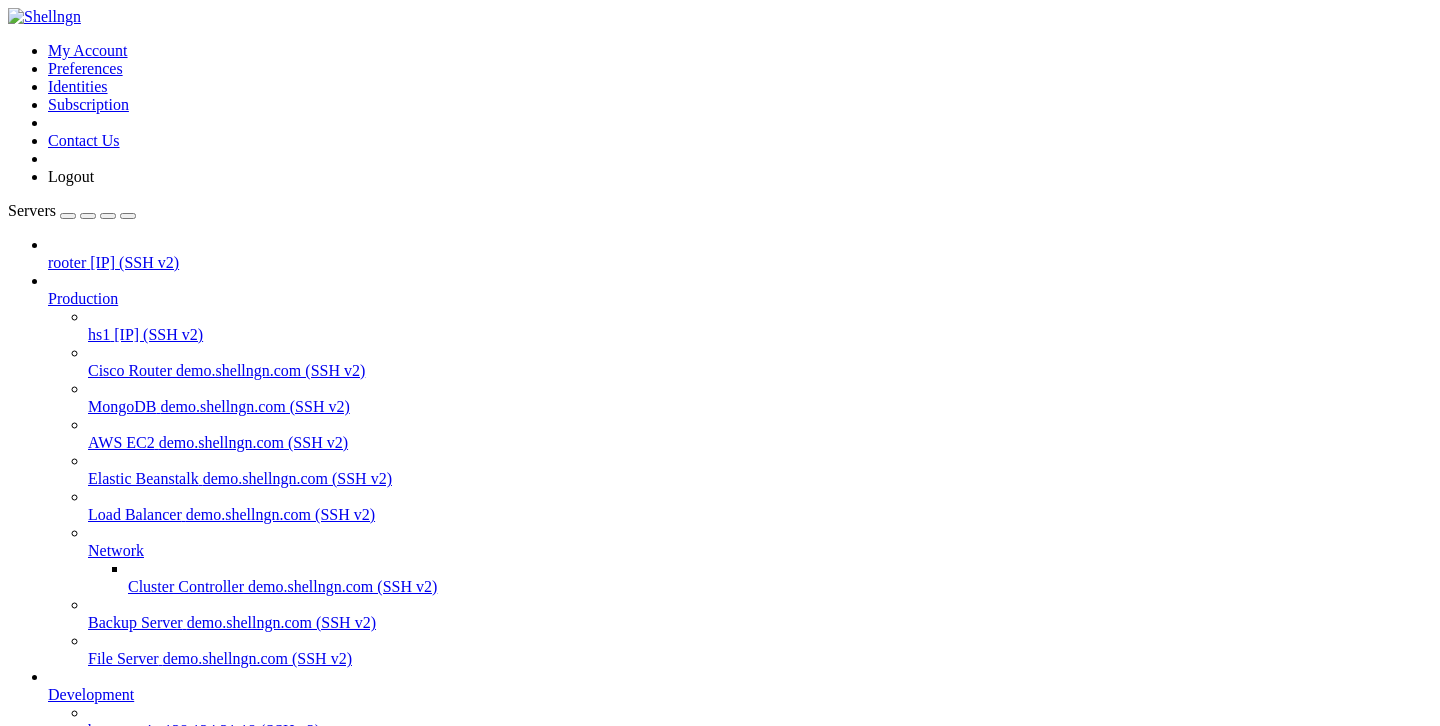 scroll, scrollTop: 0, scrollLeft: 0, axis: both 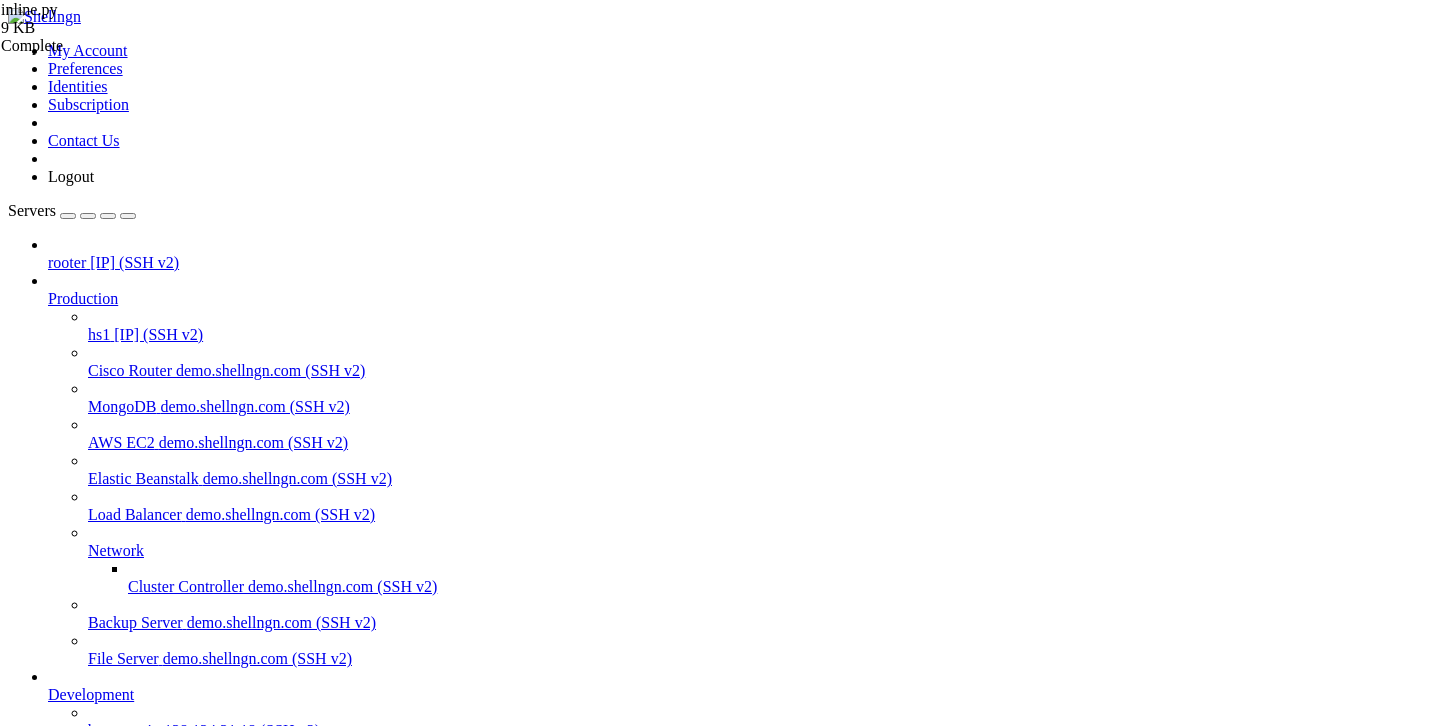 click on "  .." at bounding box center [18, 1310] 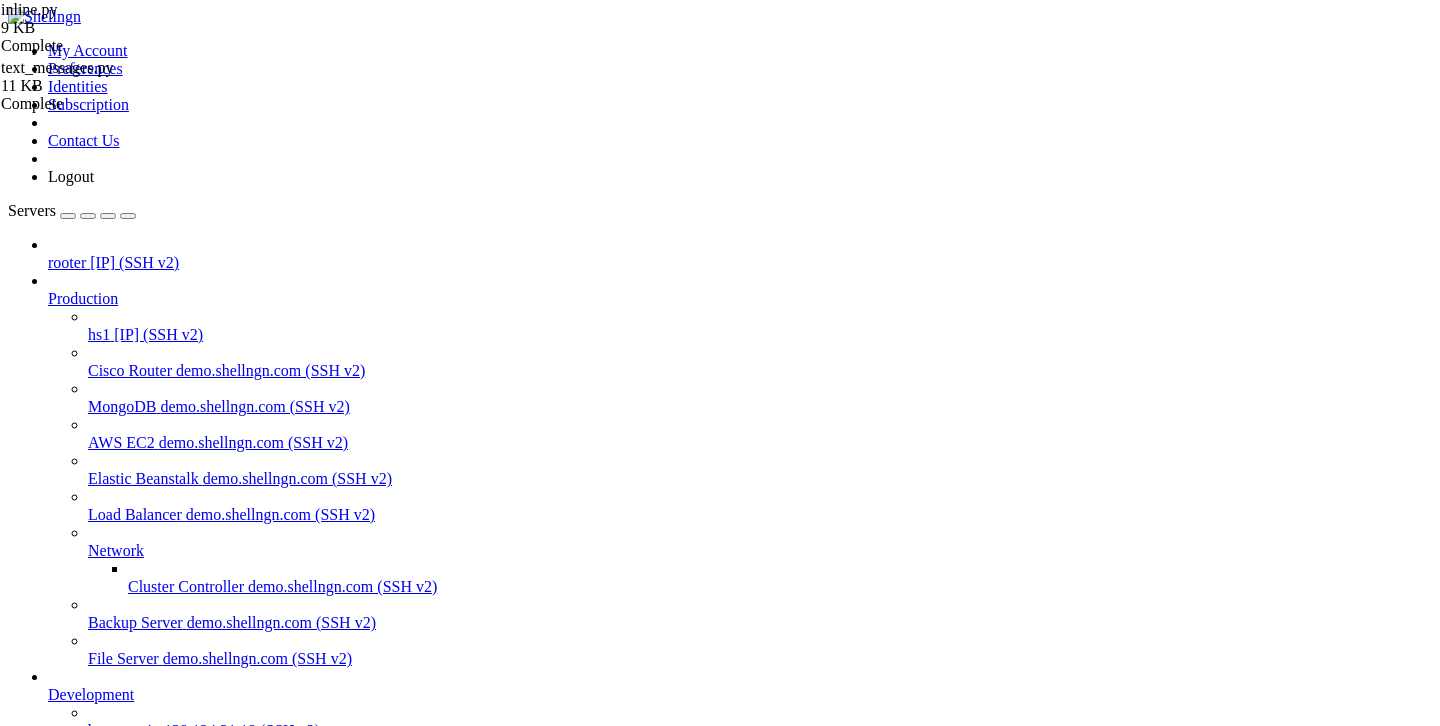 scroll, scrollTop: 0, scrollLeft: 0, axis: both 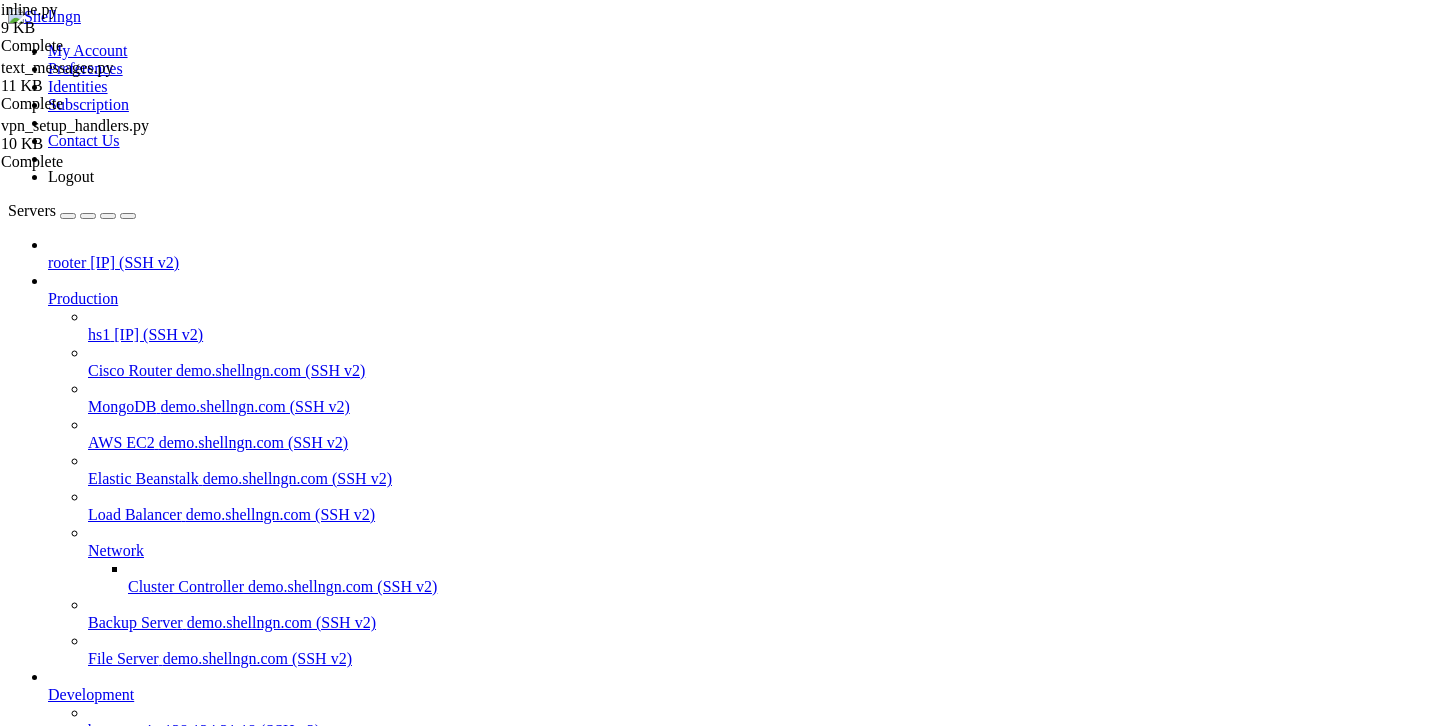 click on "batya-main" at bounding box center [84, 834] 